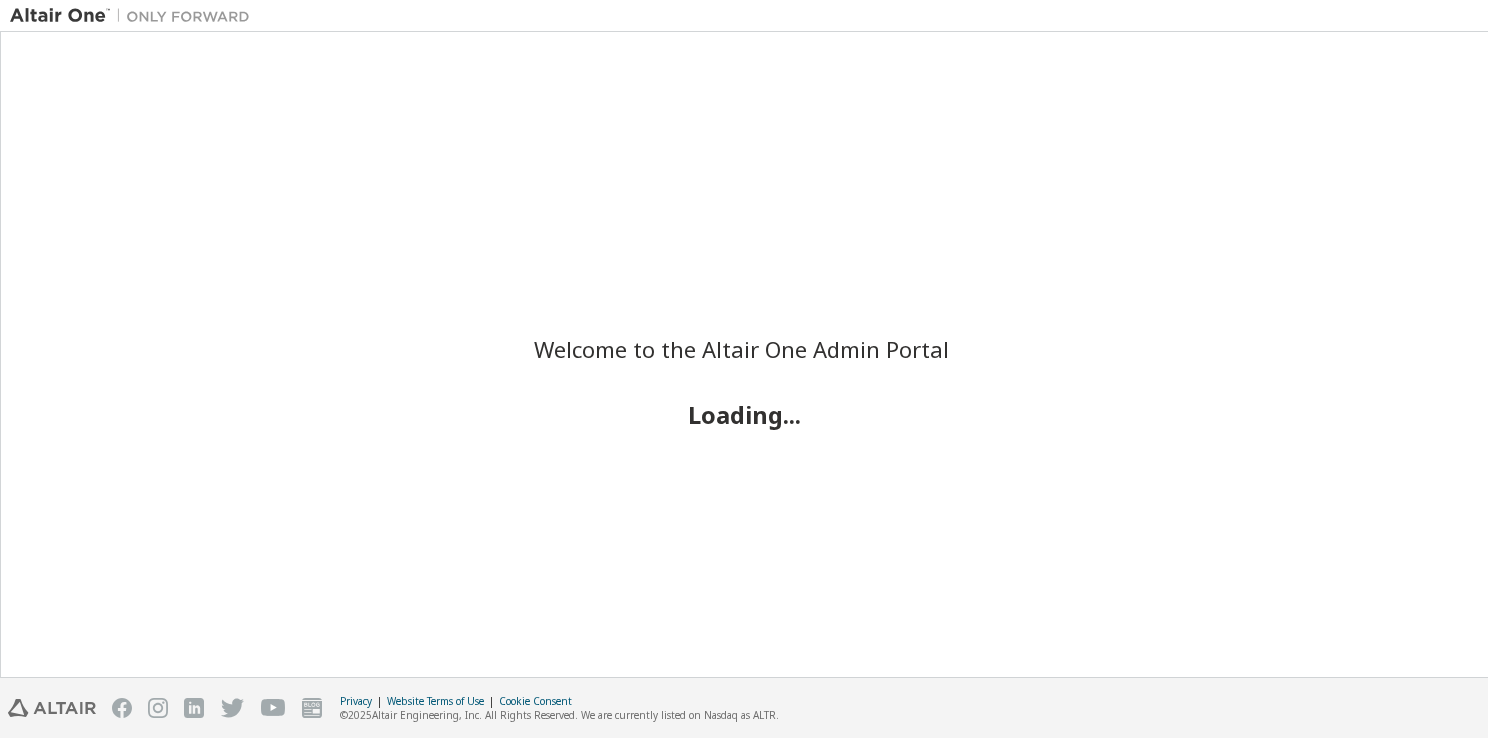 scroll, scrollTop: 0, scrollLeft: 0, axis: both 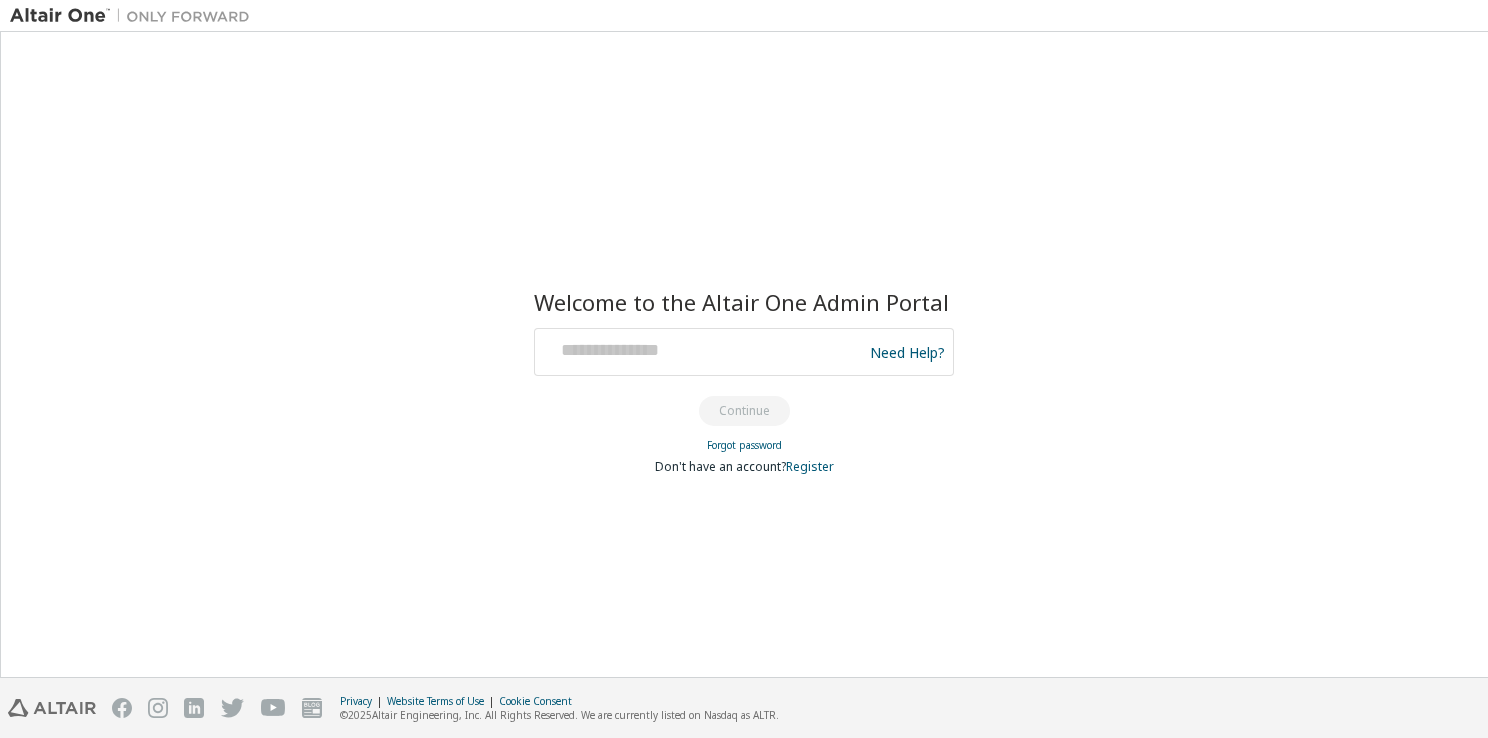 click at bounding box center [701, 352] 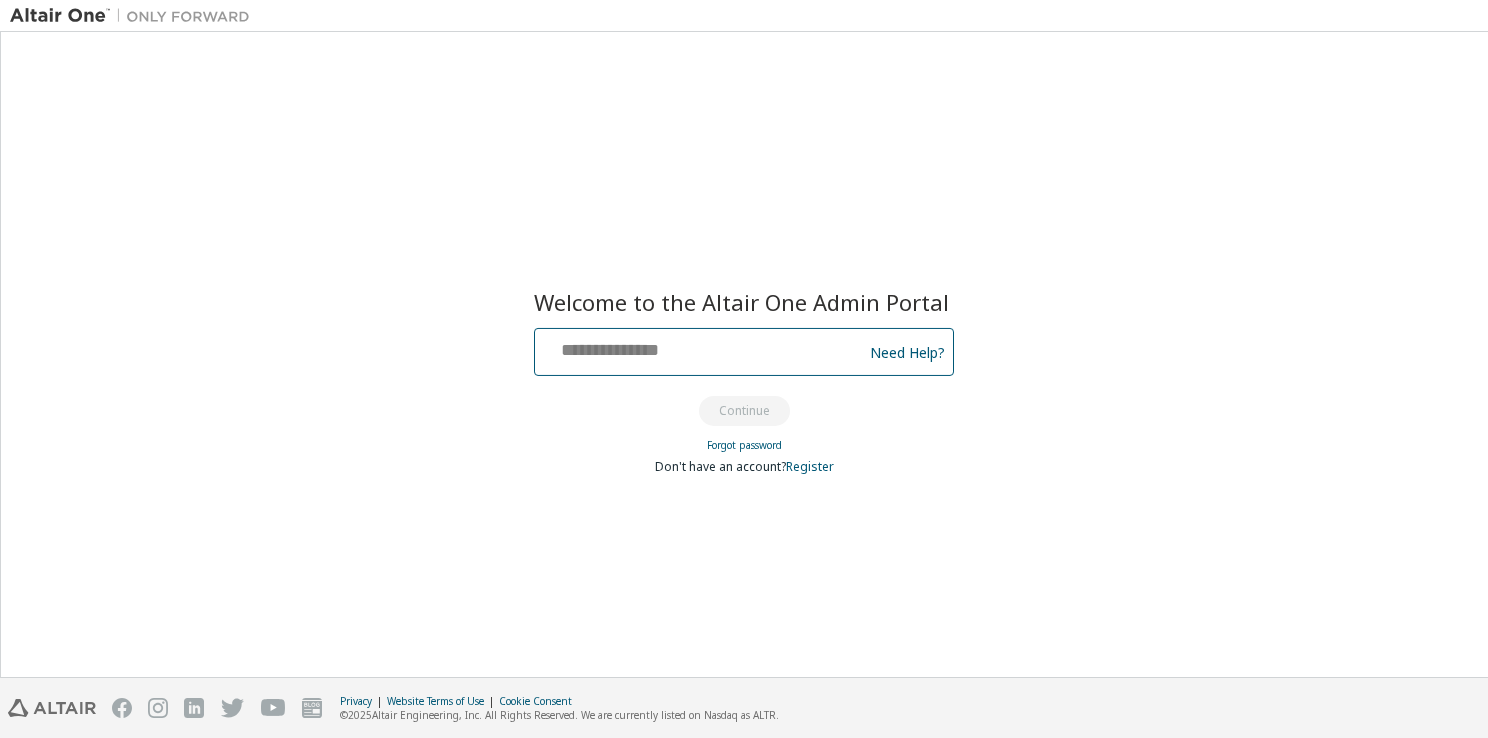 click at bounding box center [701, 347] 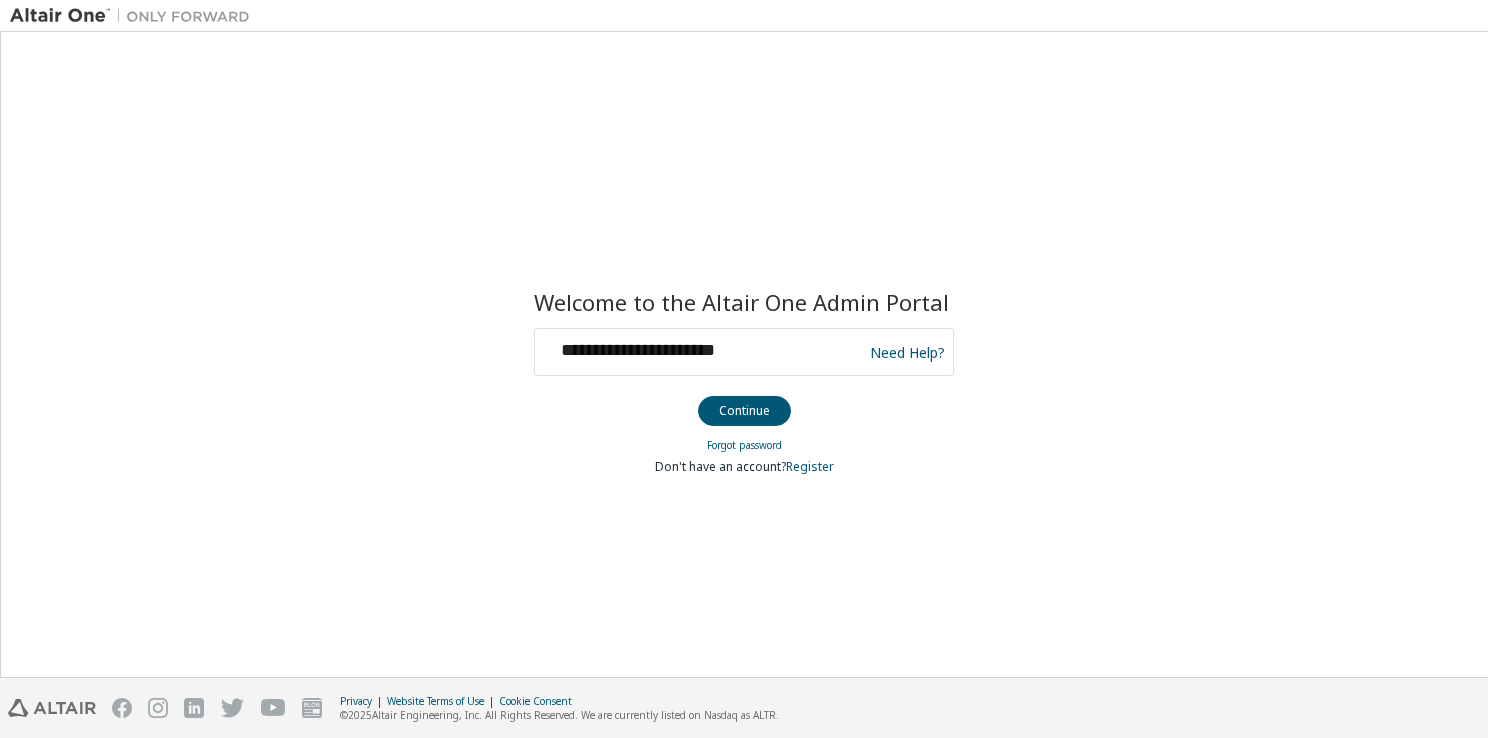 click on "**********" at bounding box center (701, 352) 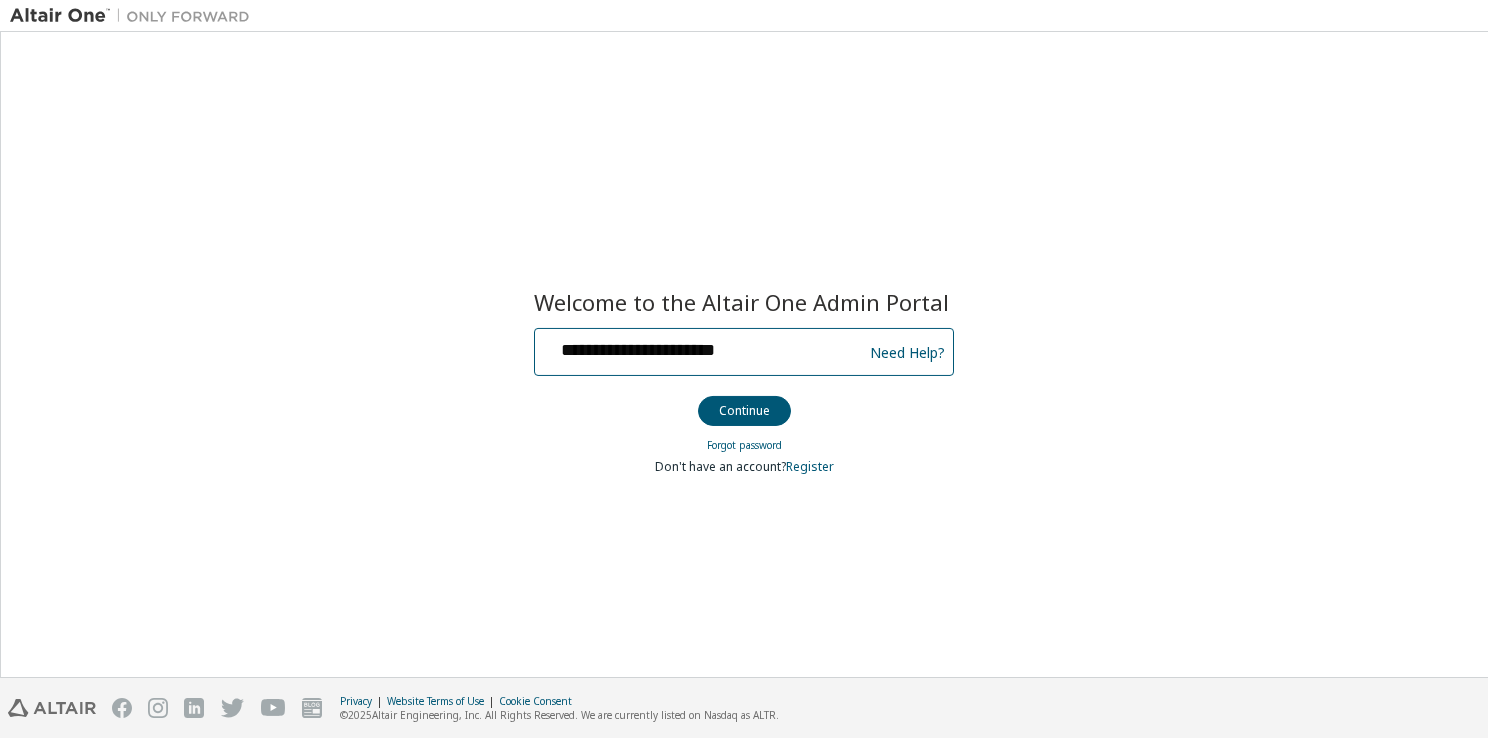 click on "**********" at bounding box center [701, 347] 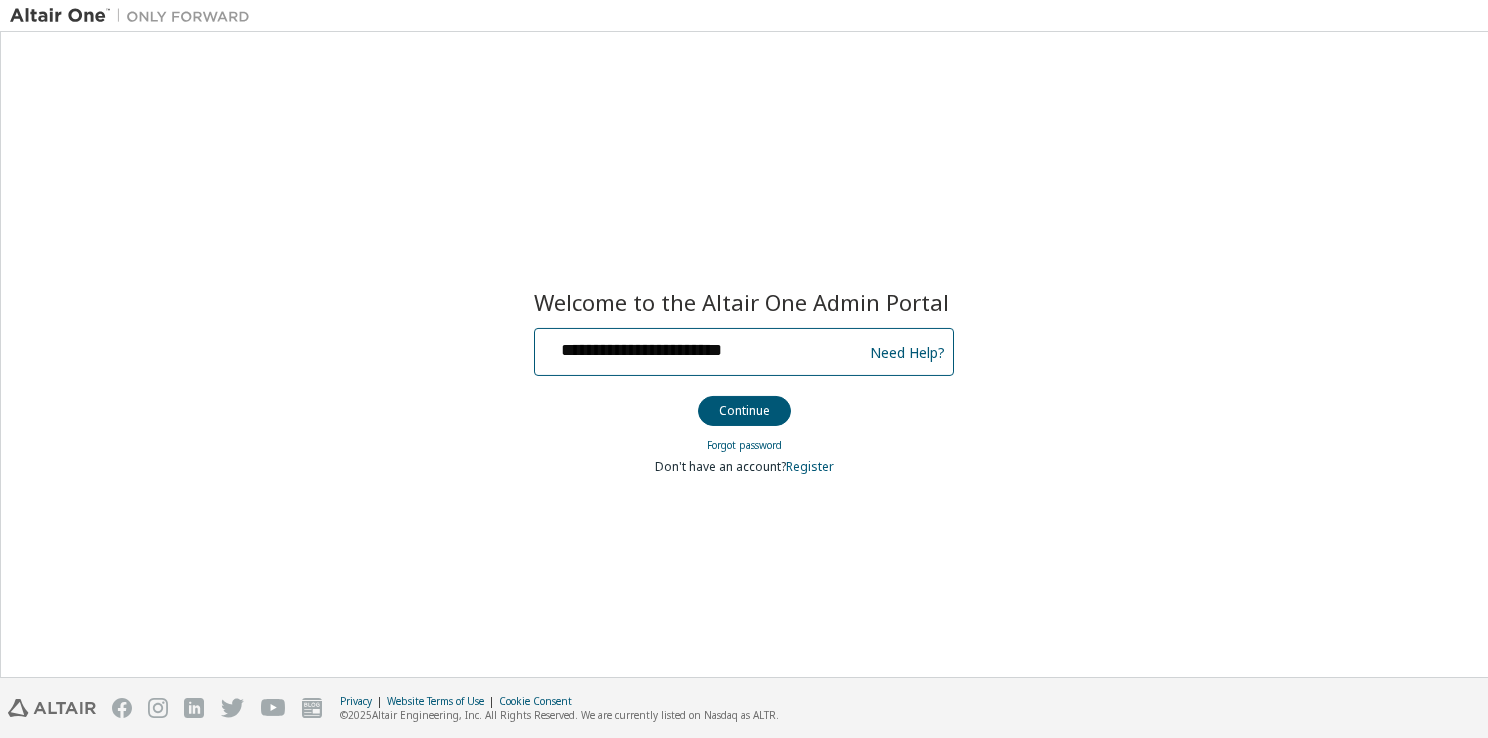 type on "**********" 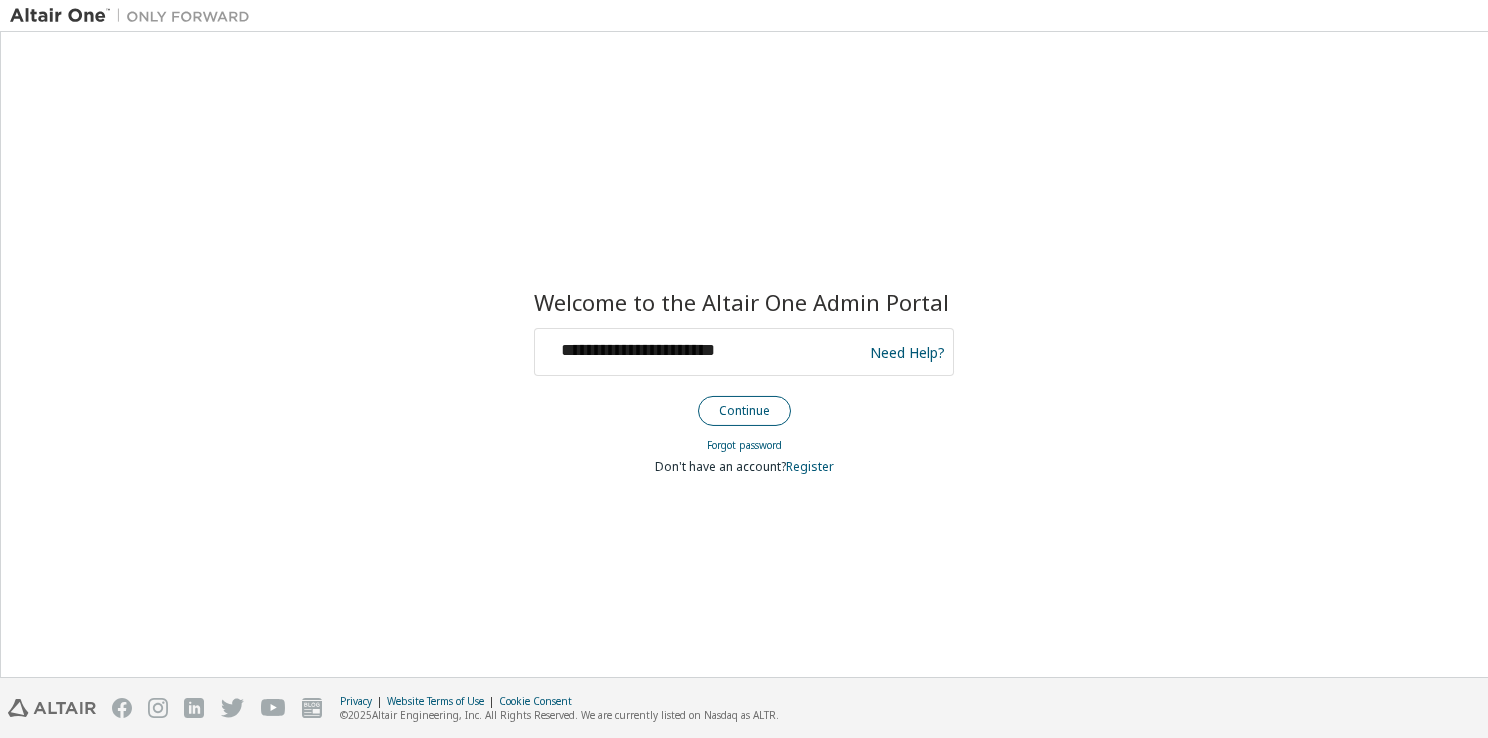 click on "Continue" at bounding box center (744, 411) 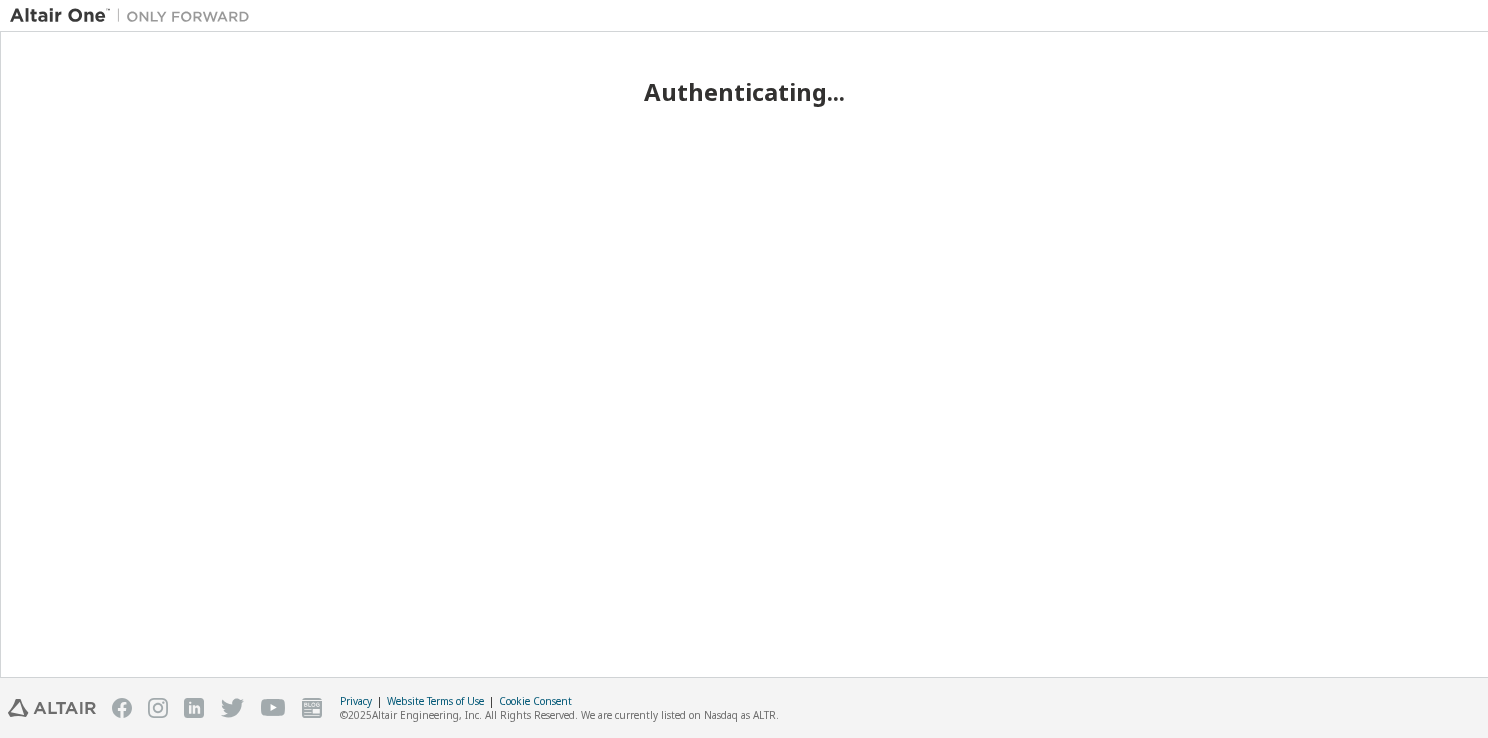 scroll, scrollTop: 0, scrollLeft: 0, axis: both 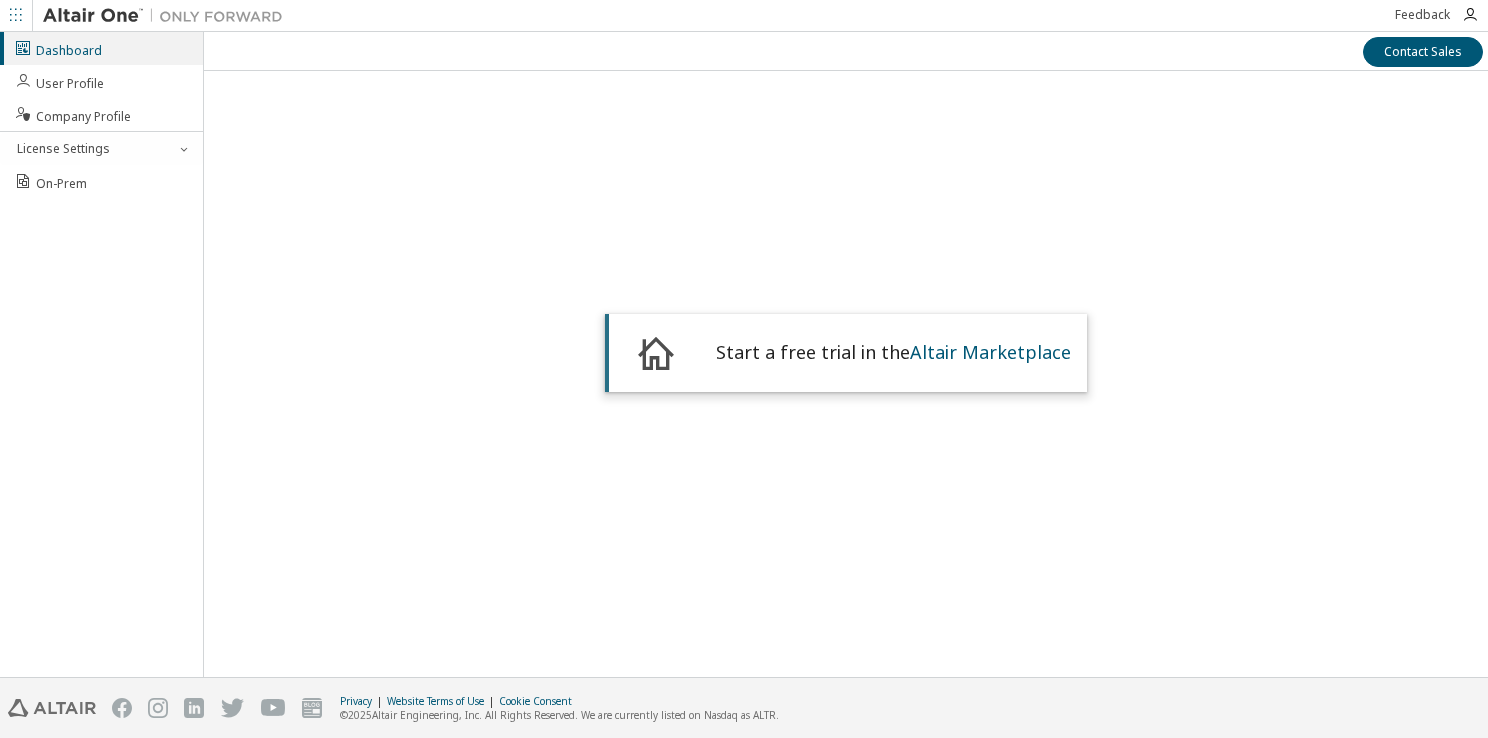 click on "Start a free trial in the  Altair Marketplace" at bounding box center [845, 353] 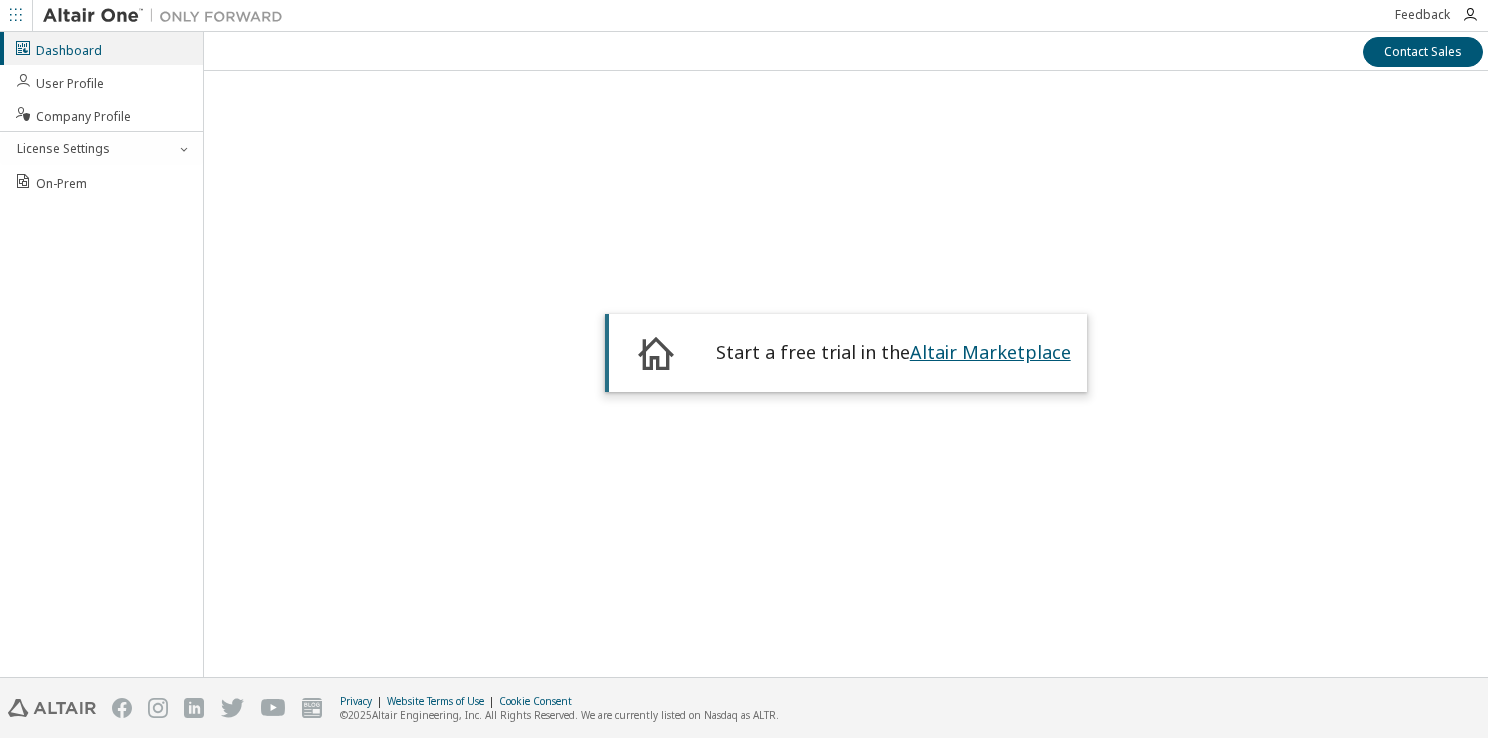 click on "Altair Marketplace" at bounding box center (990, 352) 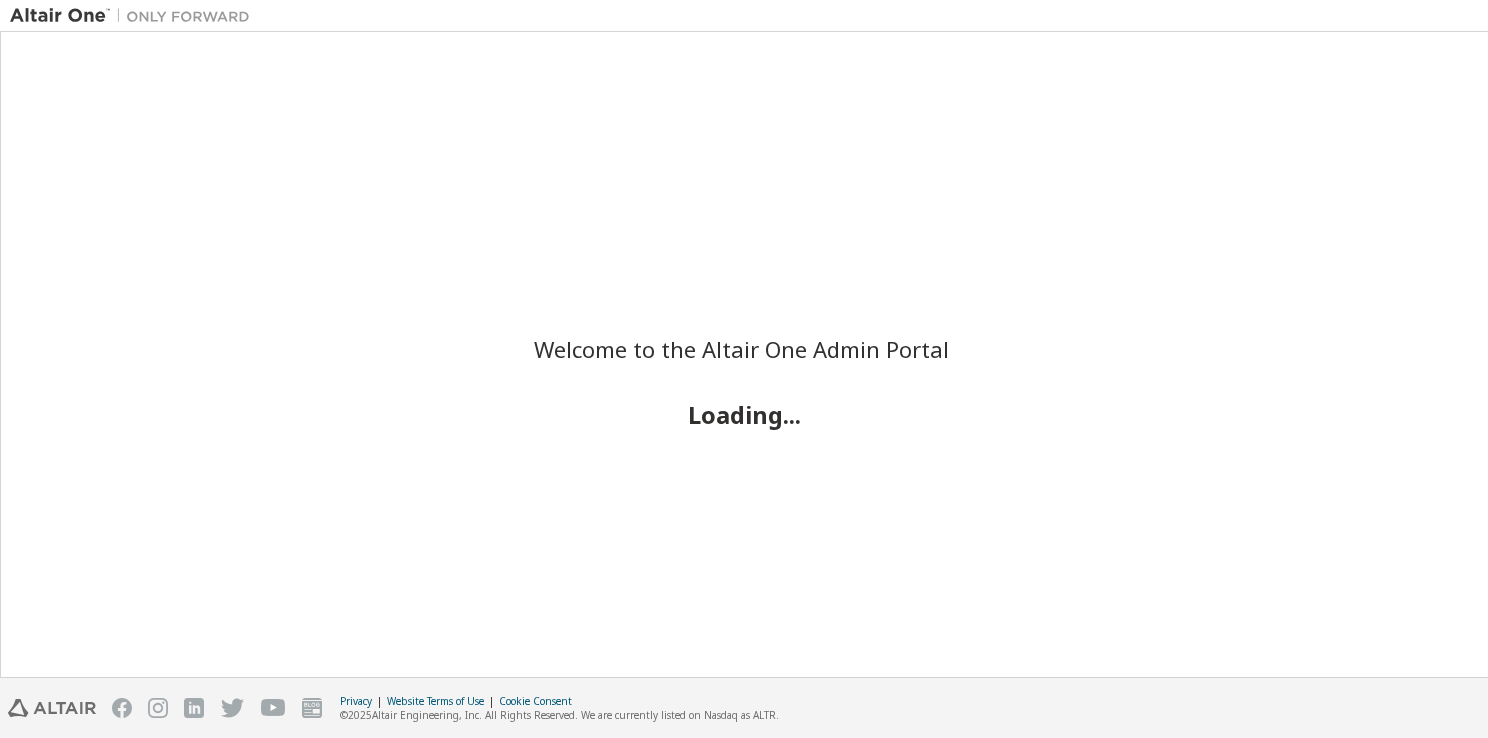 scroll, scrollTop: 0, scrollLeft: 0, axis: both 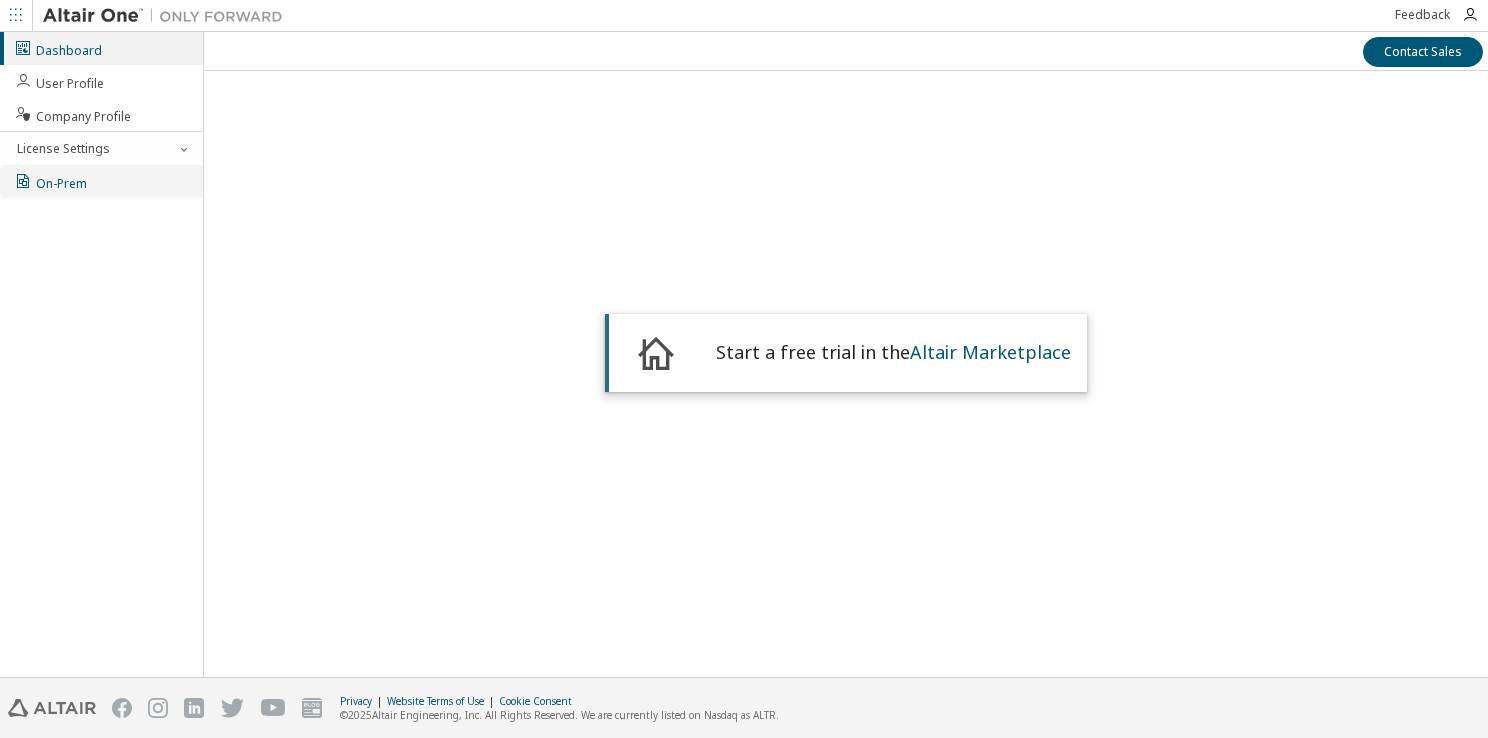 click on "On-Prem" at bounding box center (50, 181) 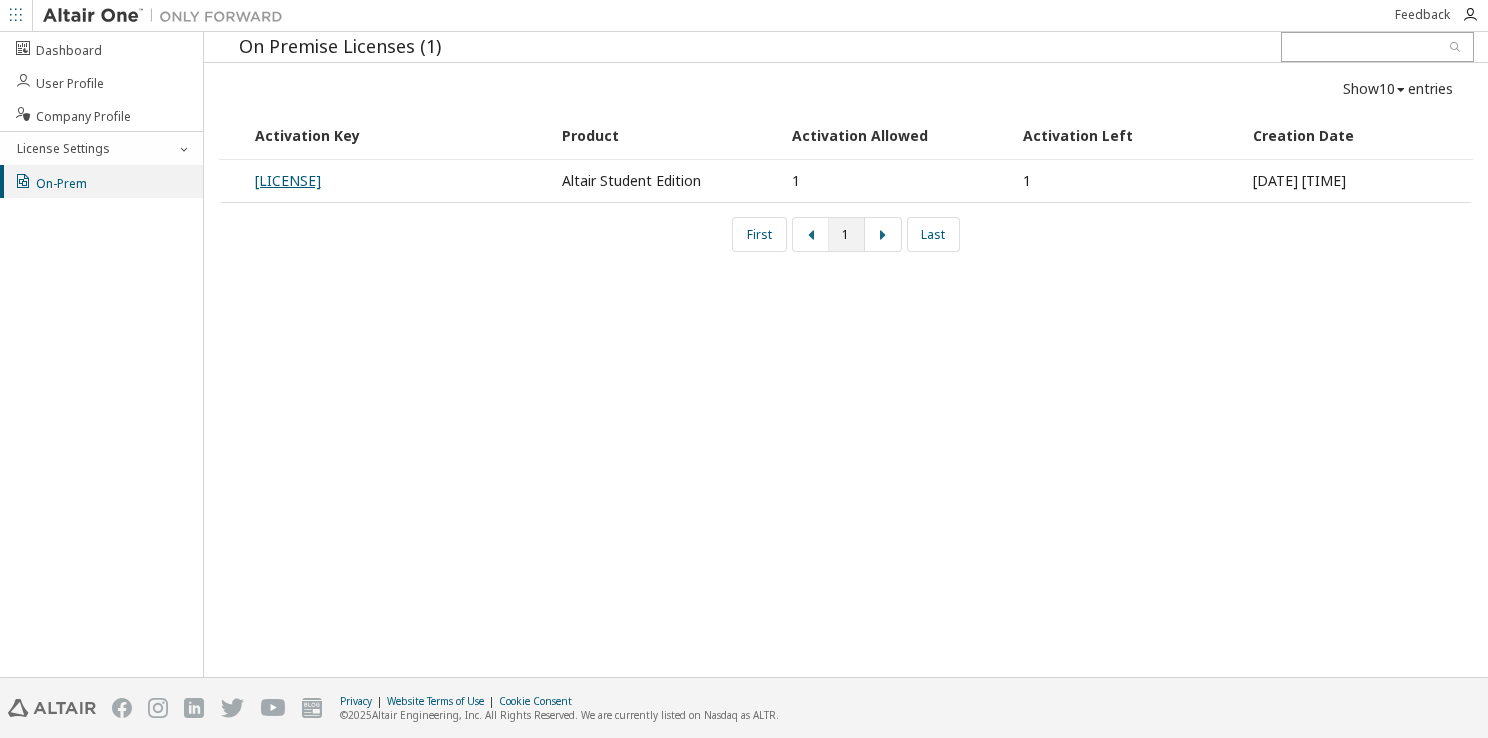 click on "LJ83F-5GJS5-B2IW9-S8M9F" at bounding box center (288, 180) 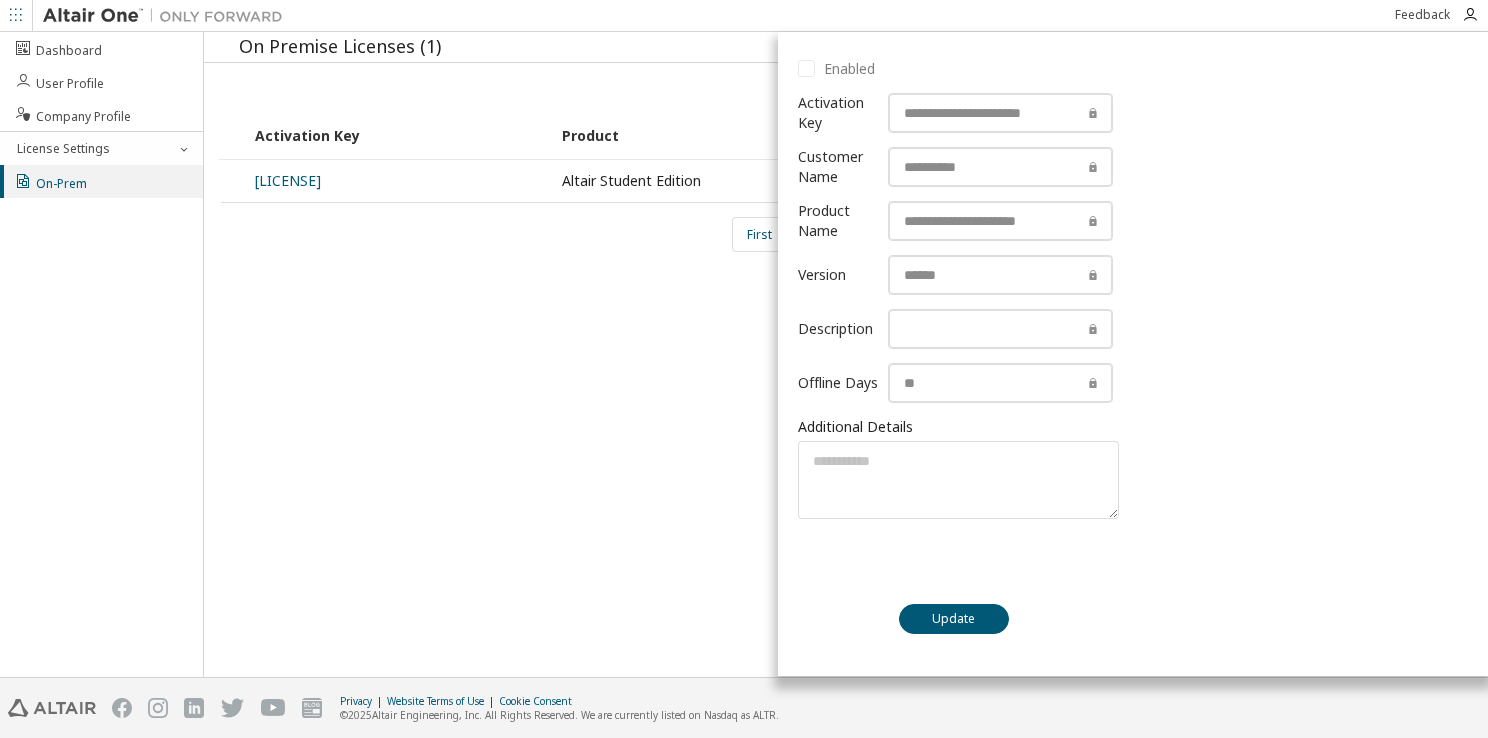 scroll, scrollTop: 0, scrollLeft: 0, axis: both 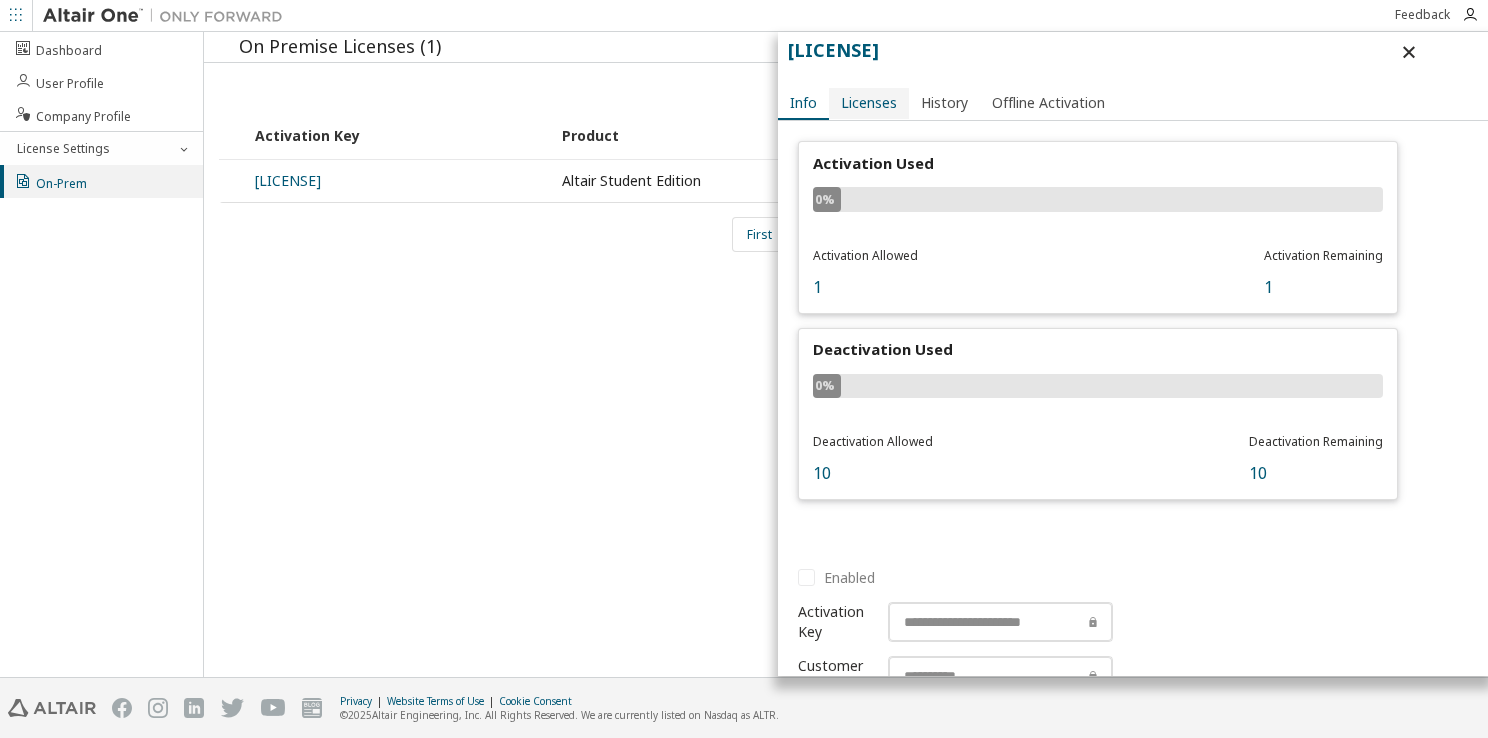click on "Licenses" at bounding box center [869, 103] 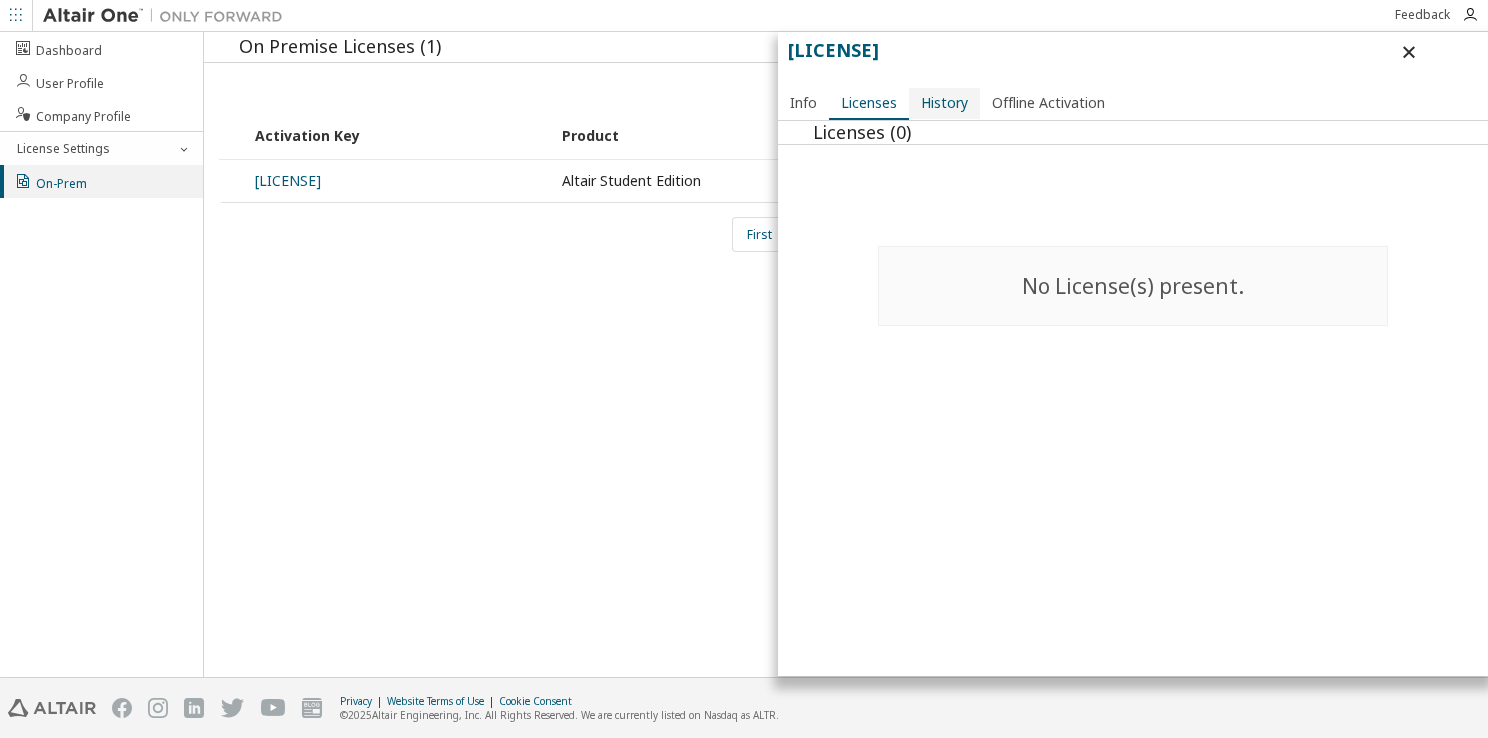 click on "History" at bounding box center (944, 103) 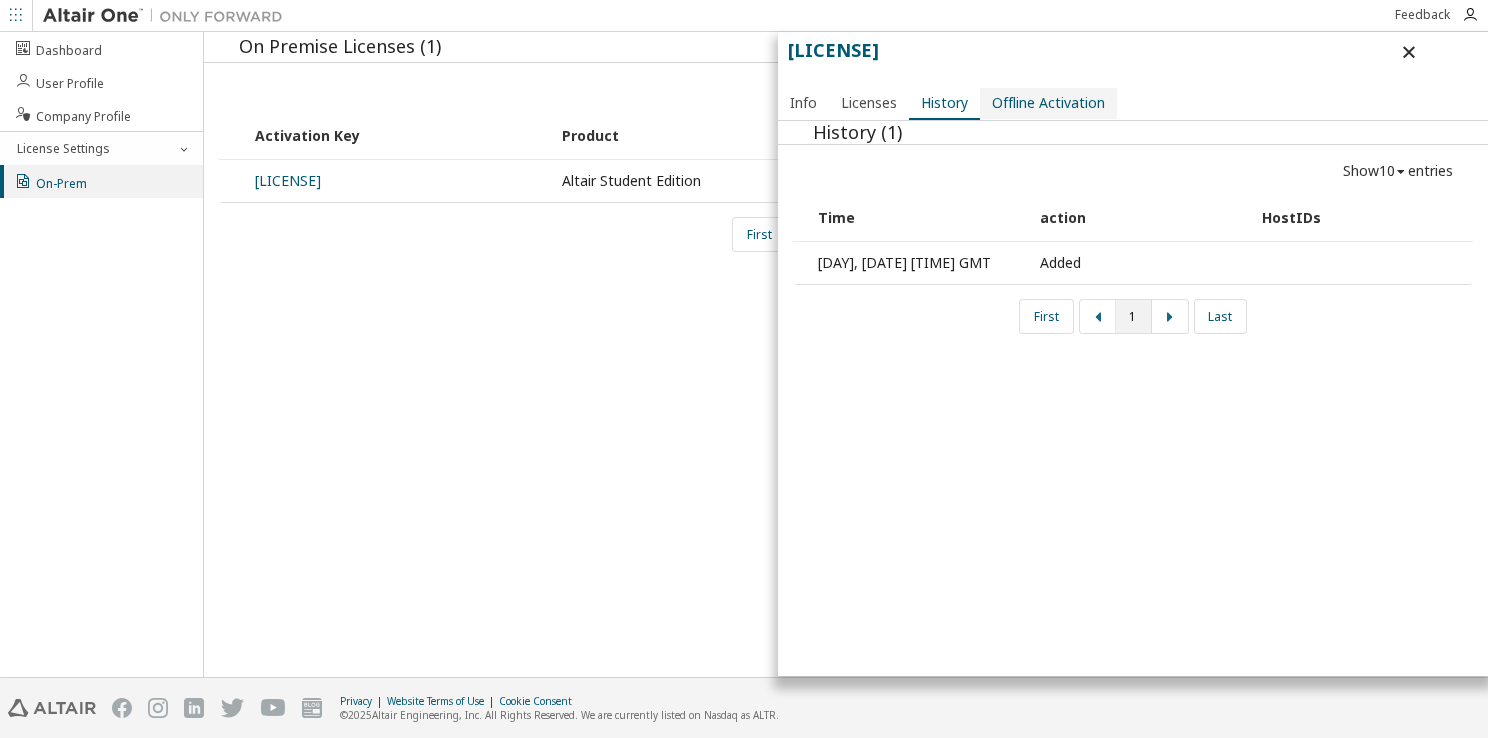 click on "Offline Activation" at bounding box center (1048, 103) 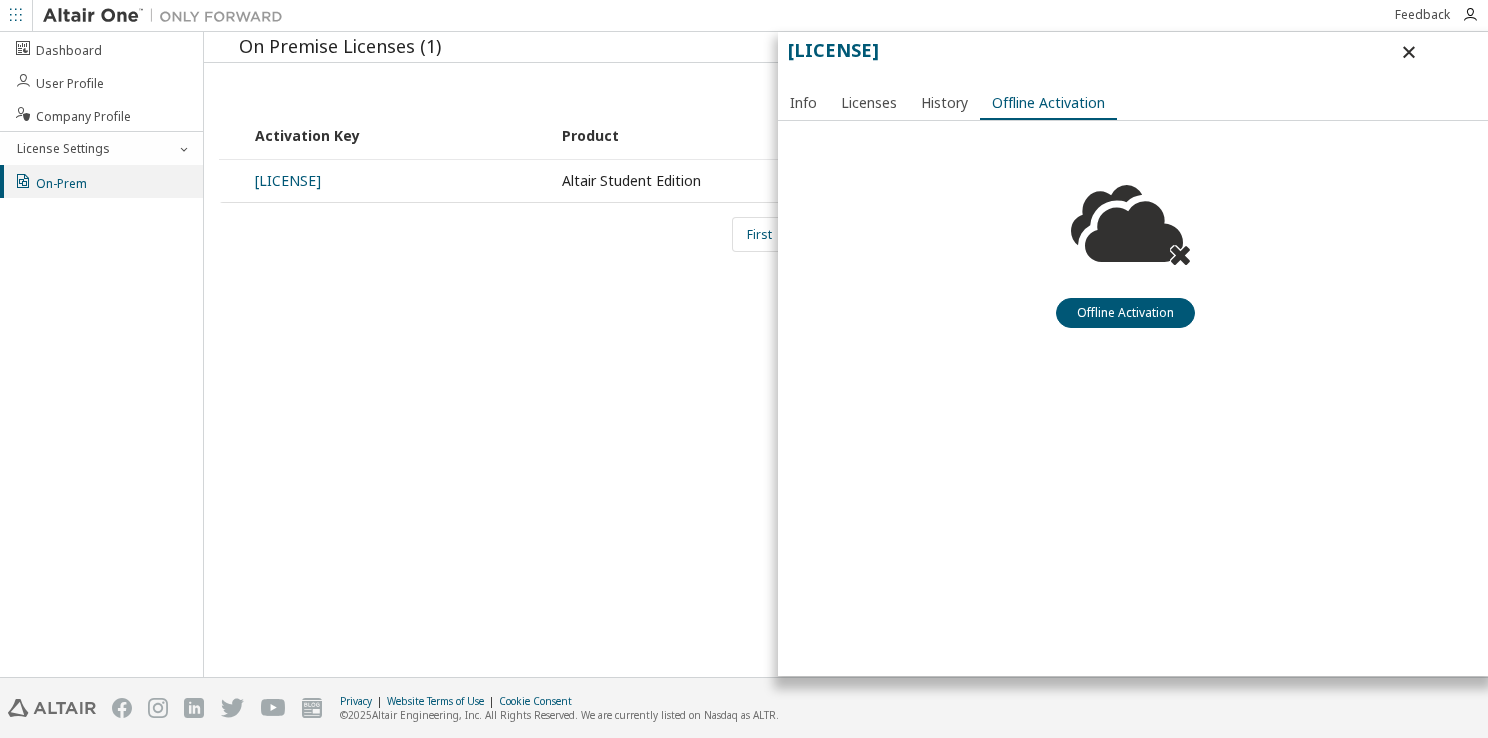 click at bounding box center (1133, 227) 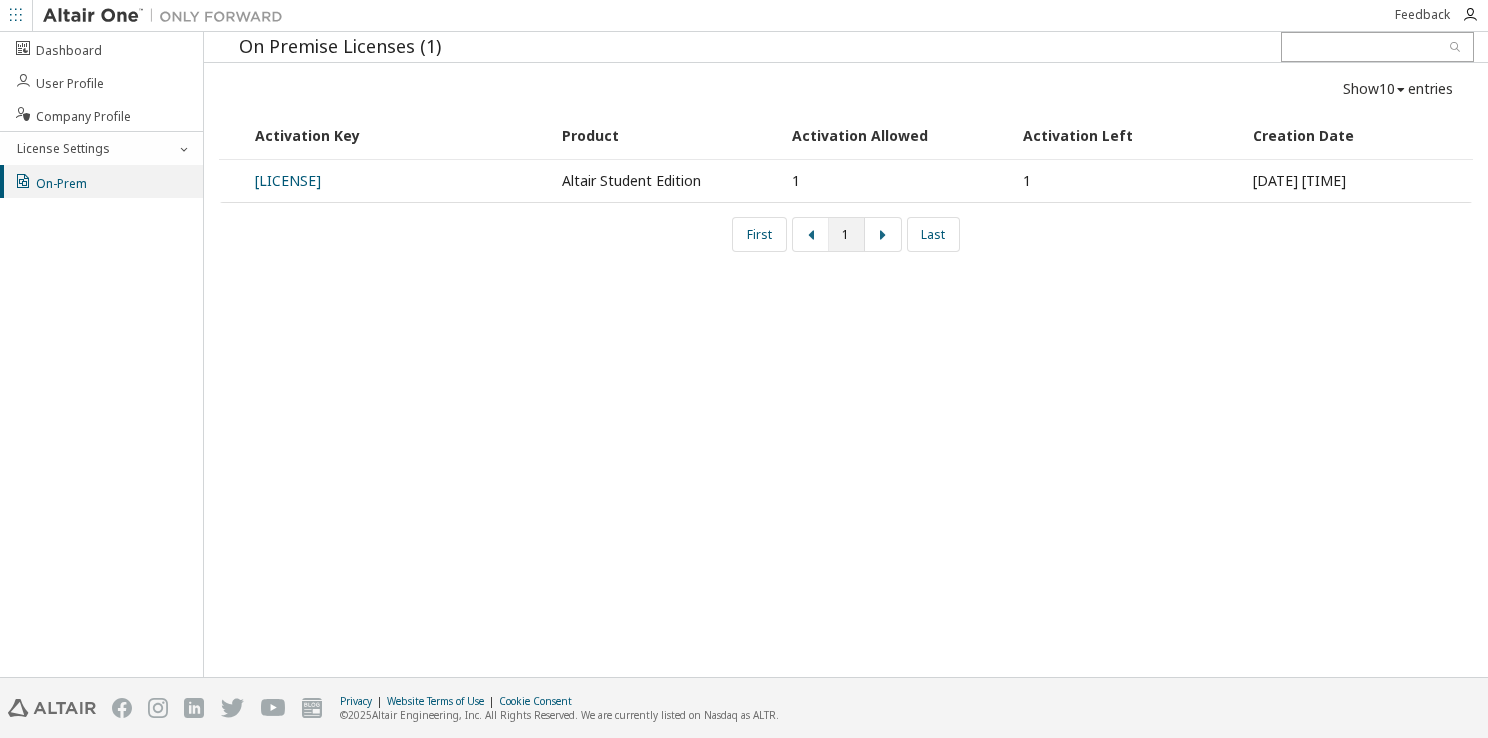 drag, startPoint x: 1101, startPoint y: 656, endPoint x: 1161, endPoint y: 764, distance: 123.54756 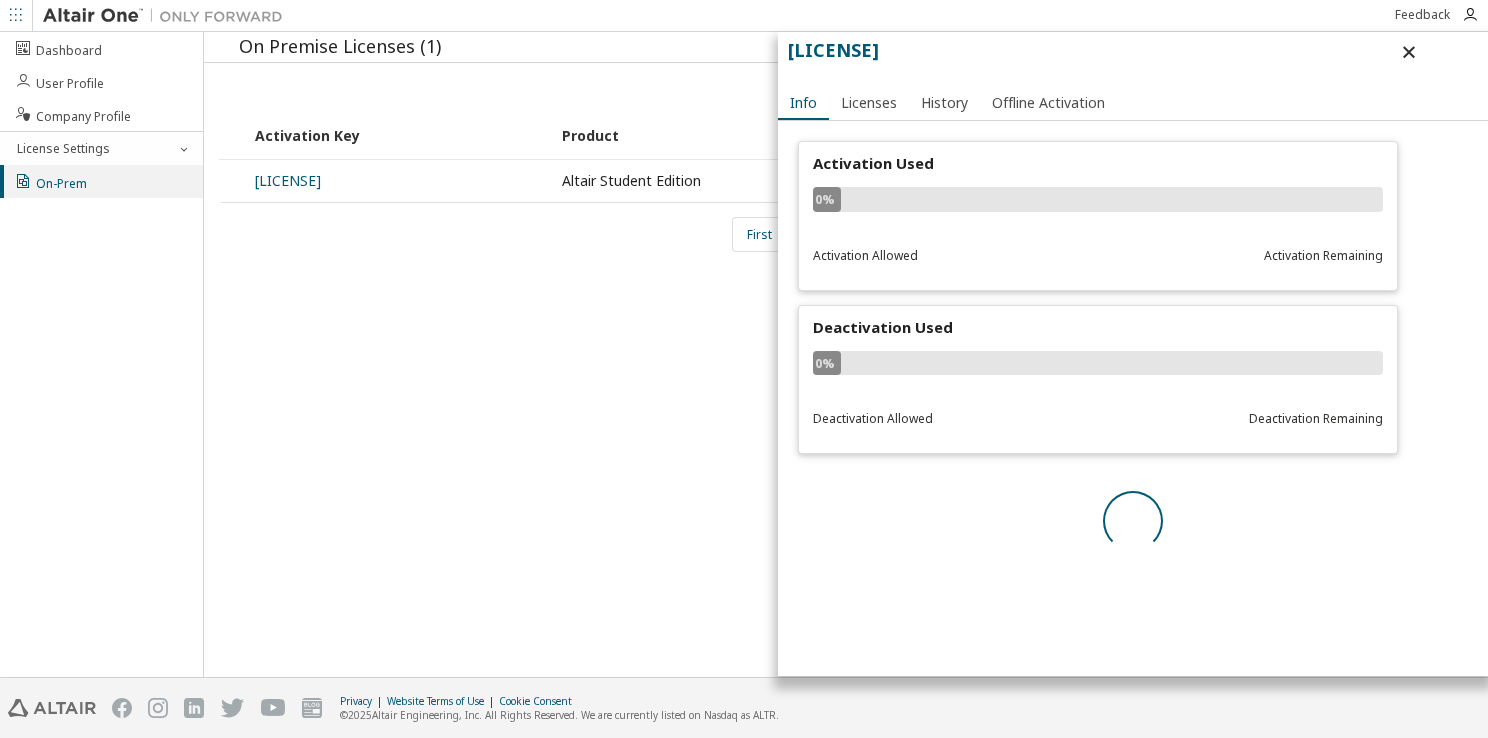 click on "LJ83F-5GJS5-B2IW9-S8M9F" at bounding box center (397, 181) 